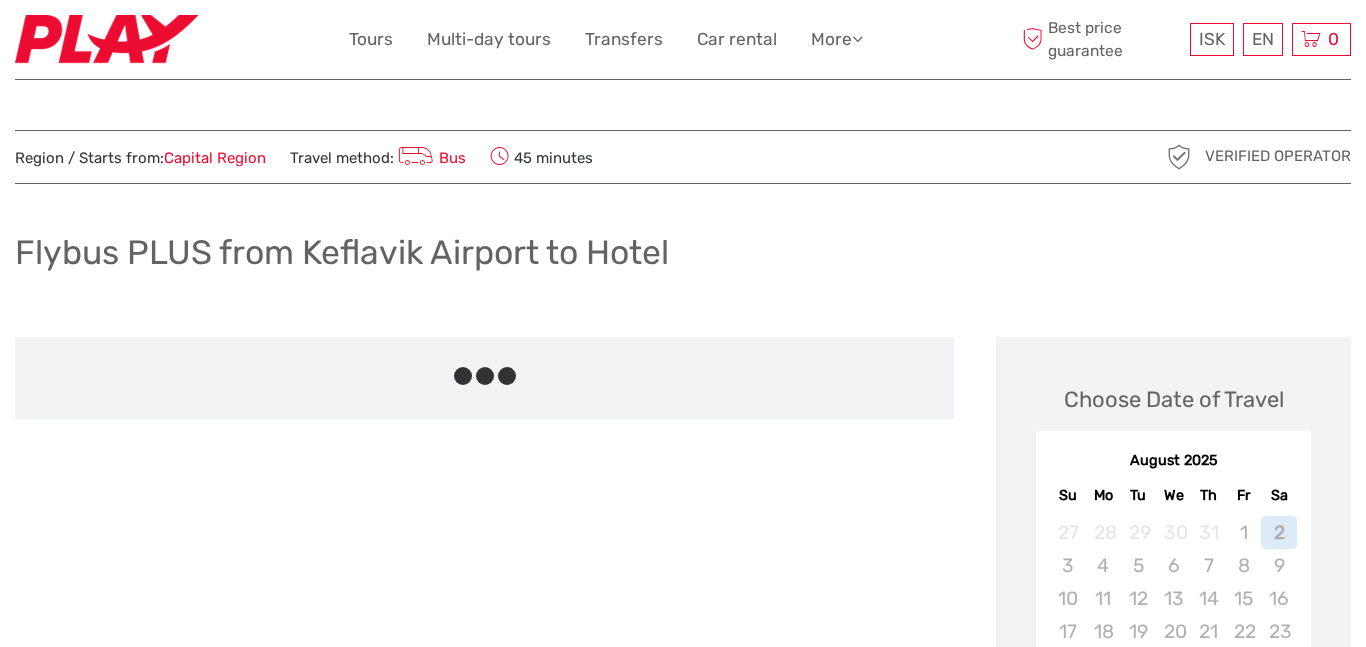 scroll, scrollTop: 0, scrollLeft: 0, axis: both 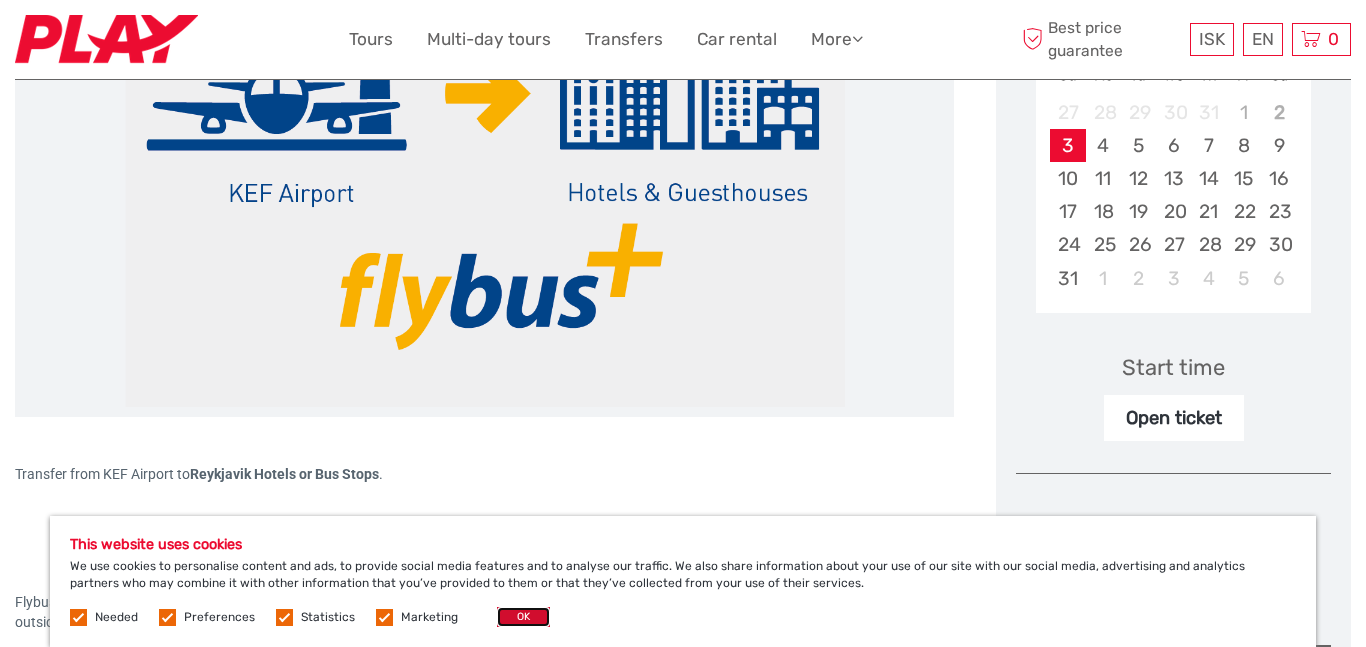 click on "OK" at bounding box center [523, 617] 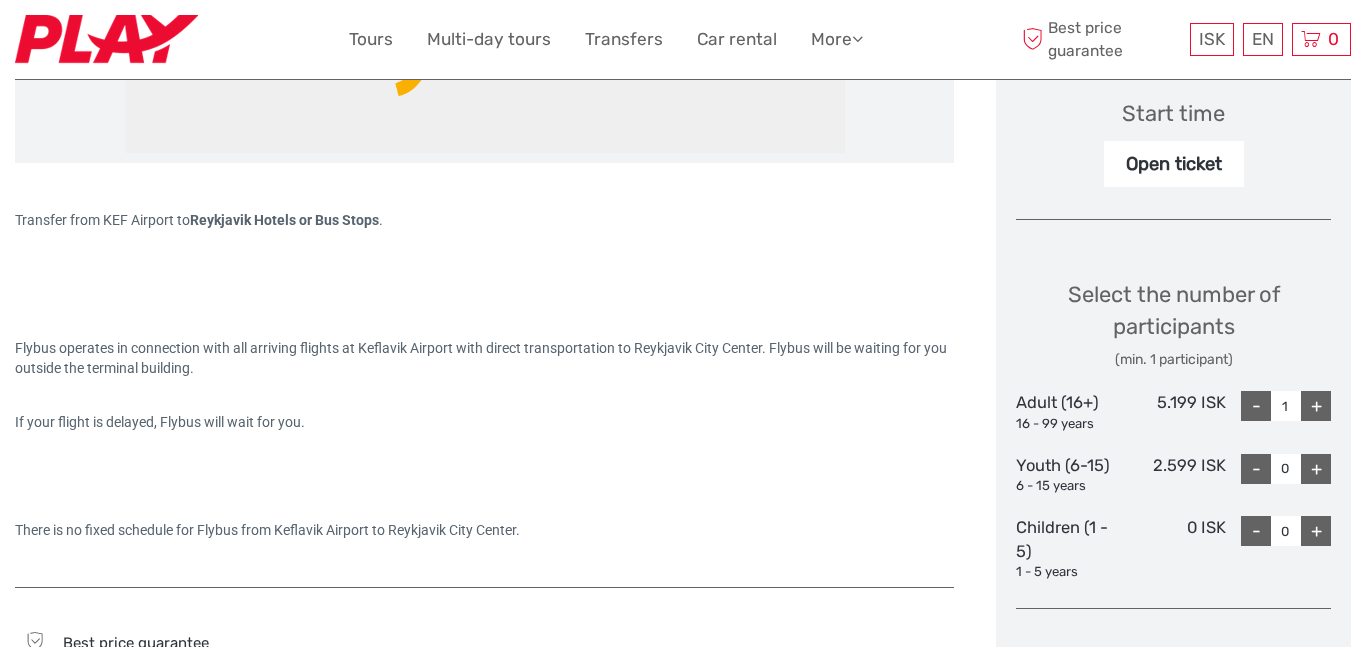 scroll, scrollTop: 660, scrollLeft: 0, axis: vertical 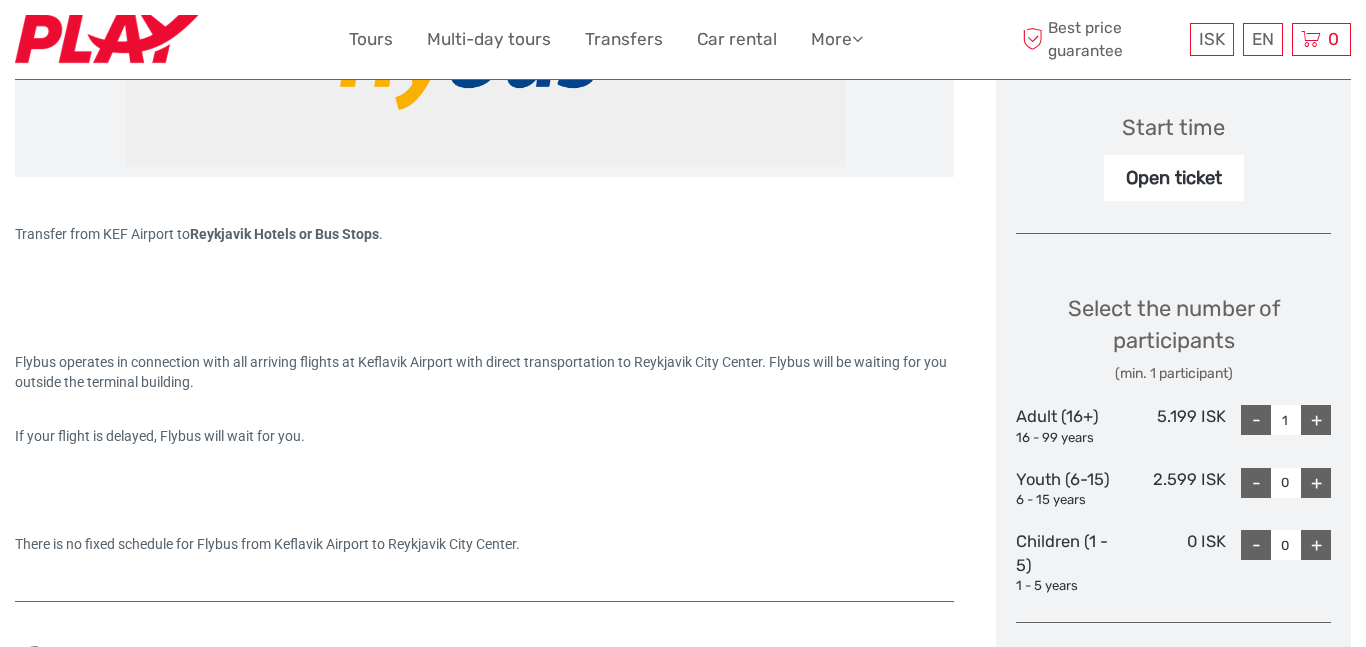click on "+" at bounding box center [1316, 420] 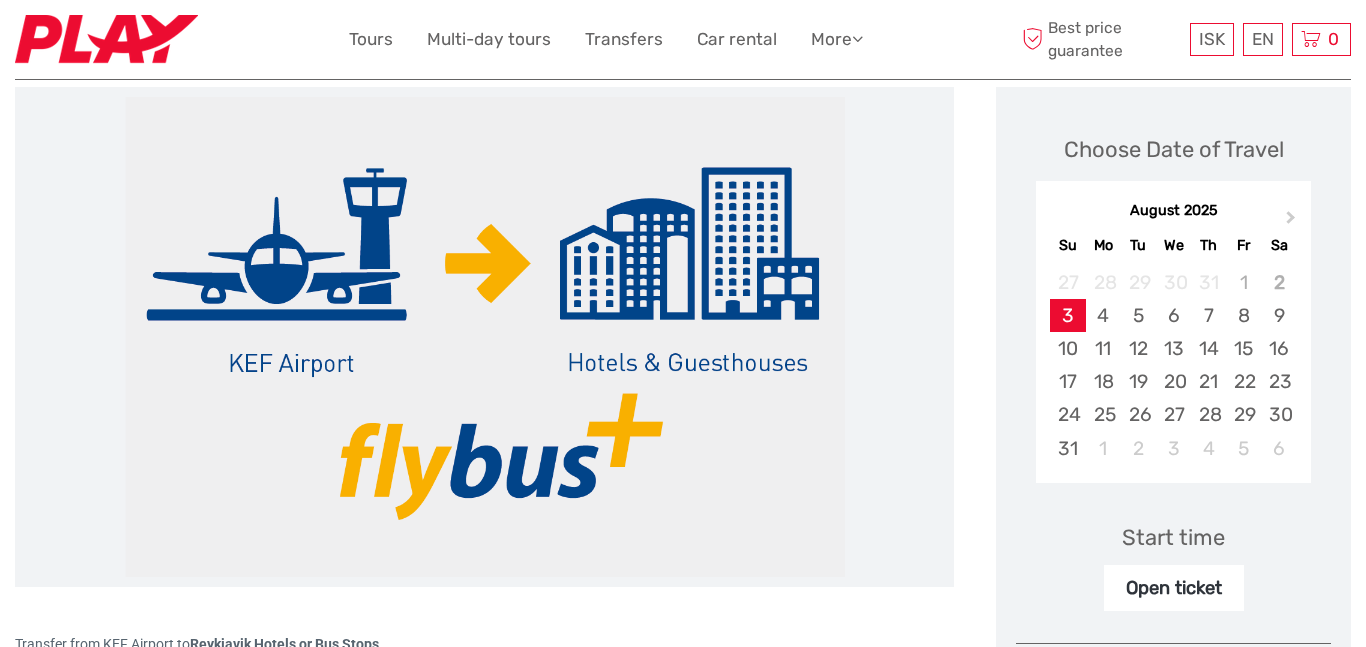 scroll, scrollTop: 240, scrollLeft: 0, axis: vertical 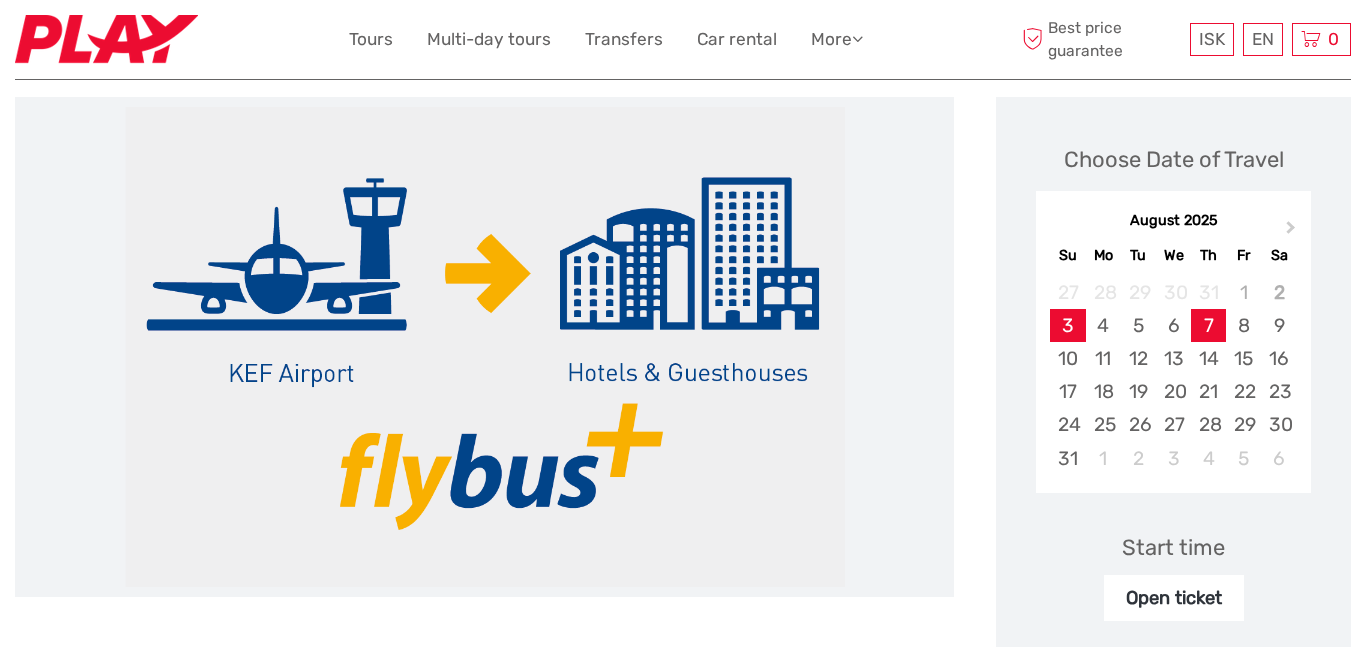 click on "7" at bounding box center [1208, 325] 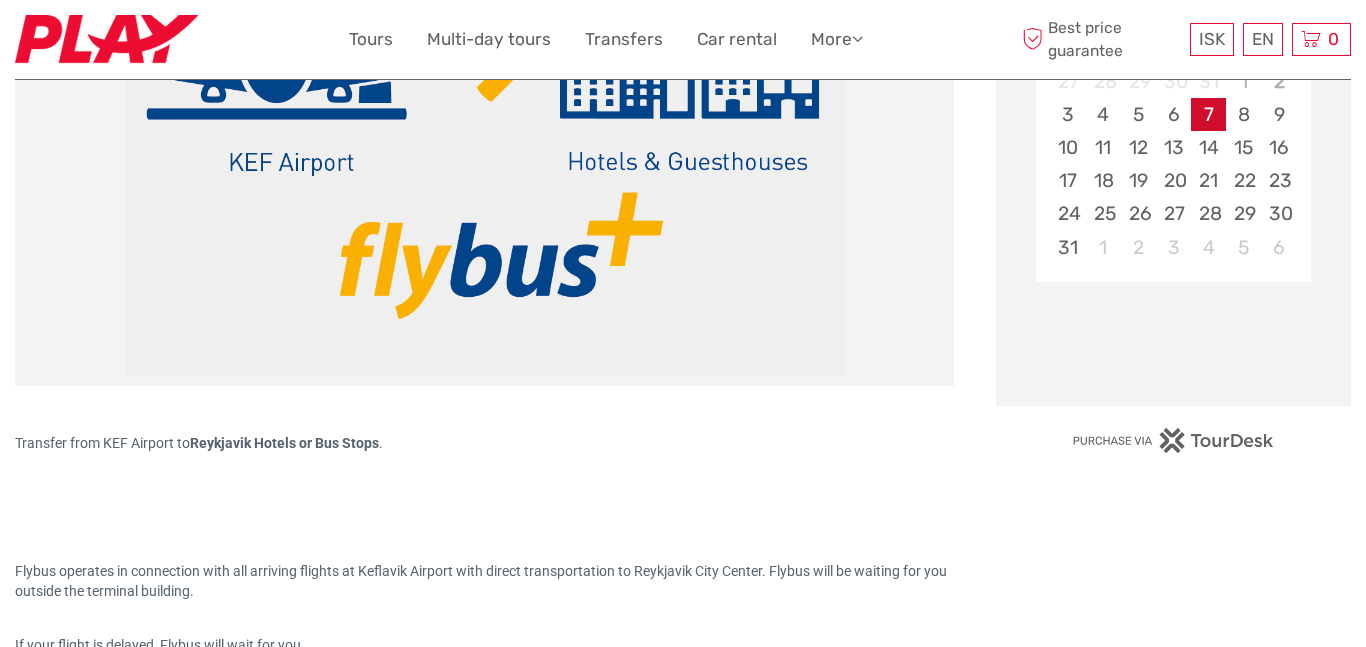 scroll, scrollTop: 460, scrollLeft: 0, axis: vertical 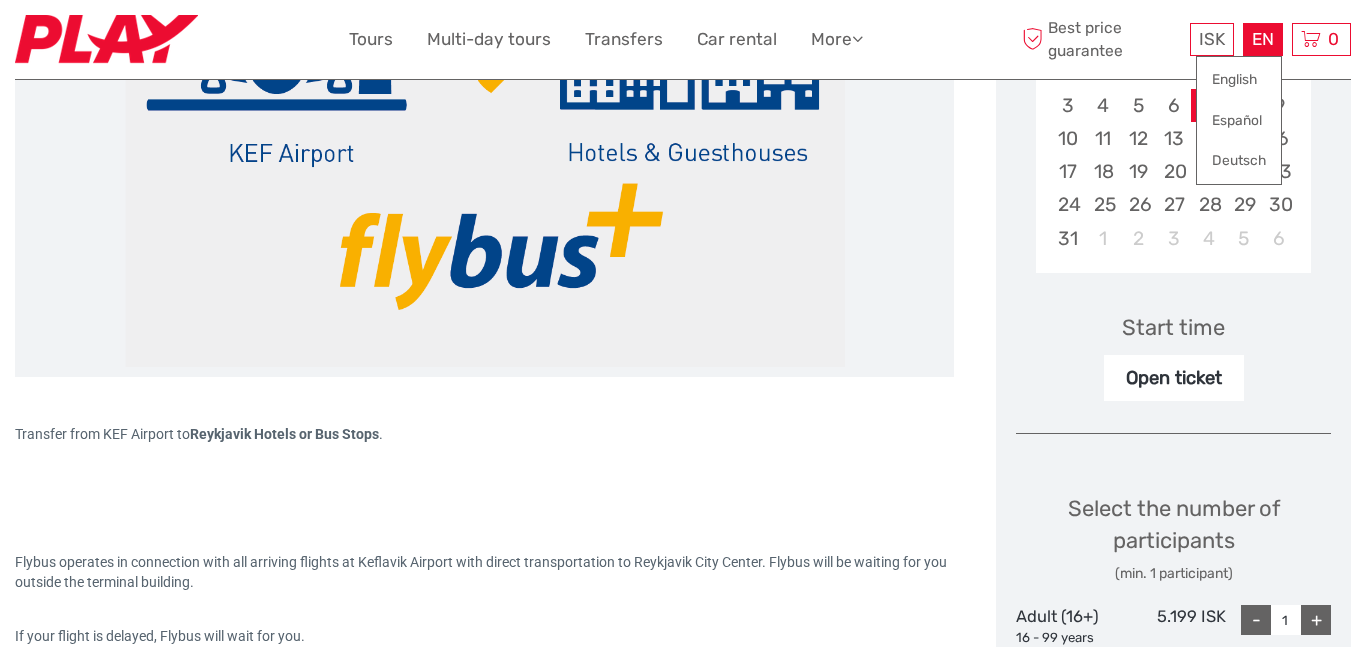 click on "EN
English
Español Deutsch" at bounding box center [1263, 39] 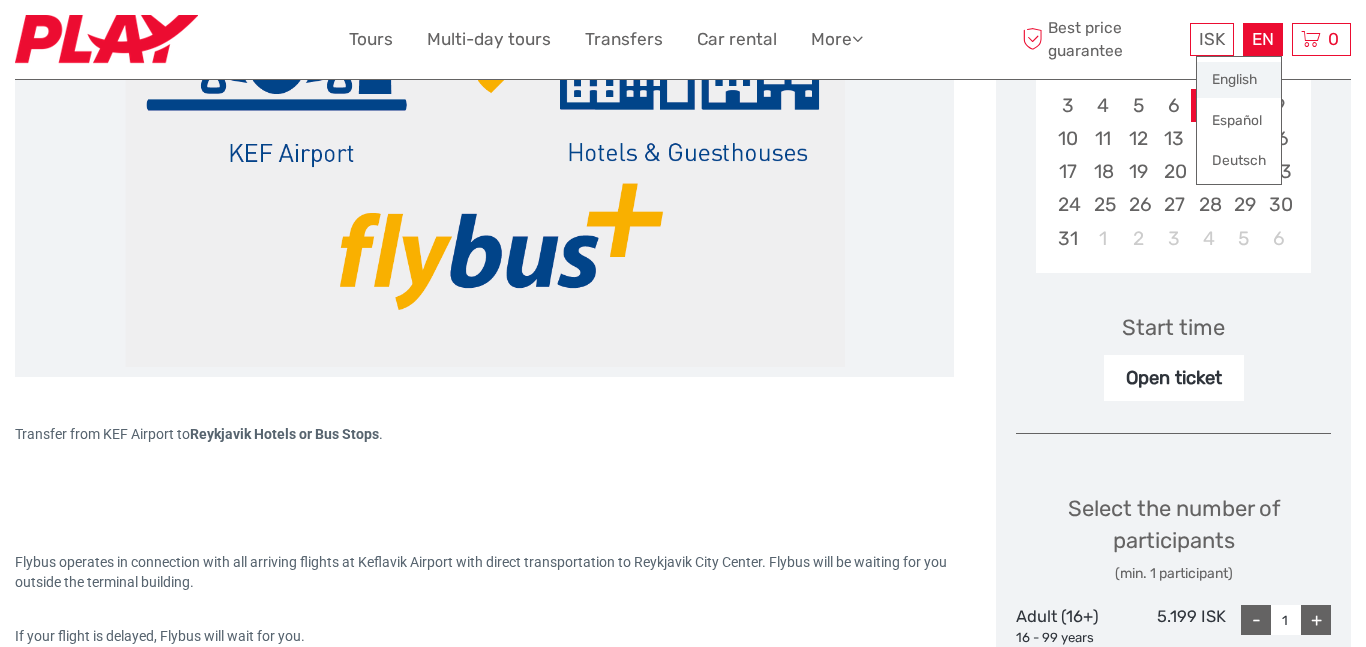 click on "English" at bounding box center [1239, 80] 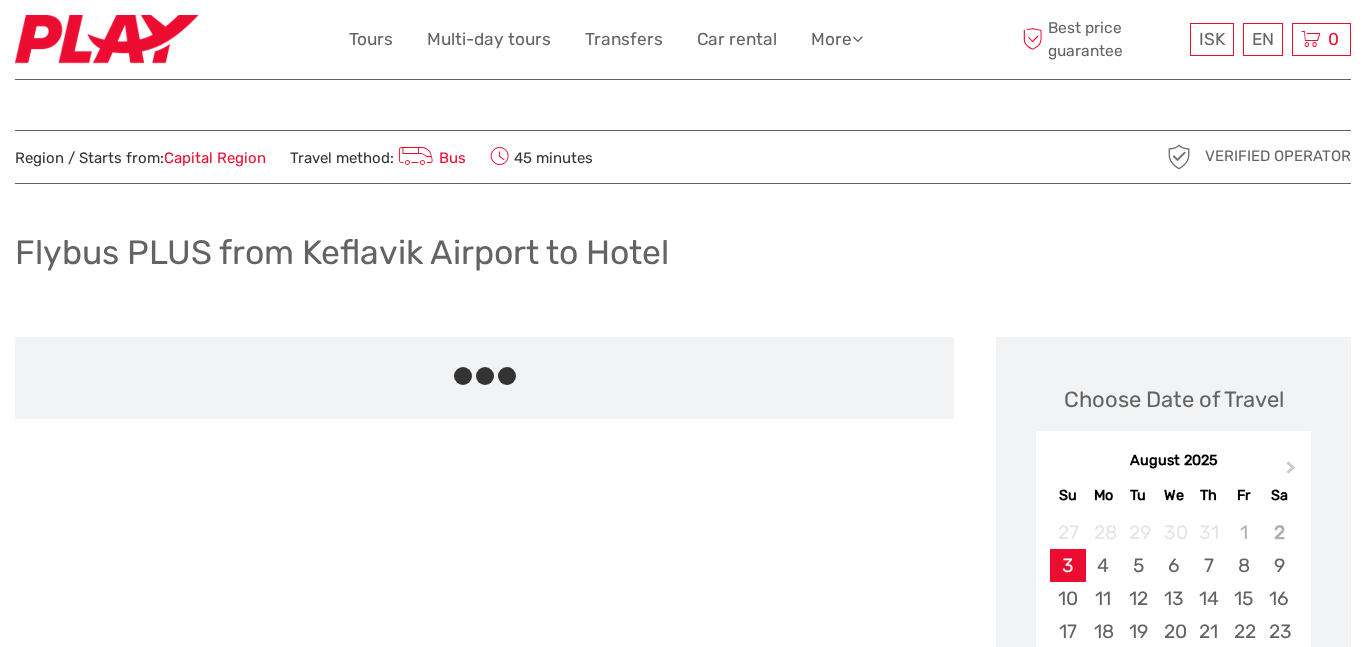 scroll, scrollTop: 120, scrollLeft: 0, axis: vertical 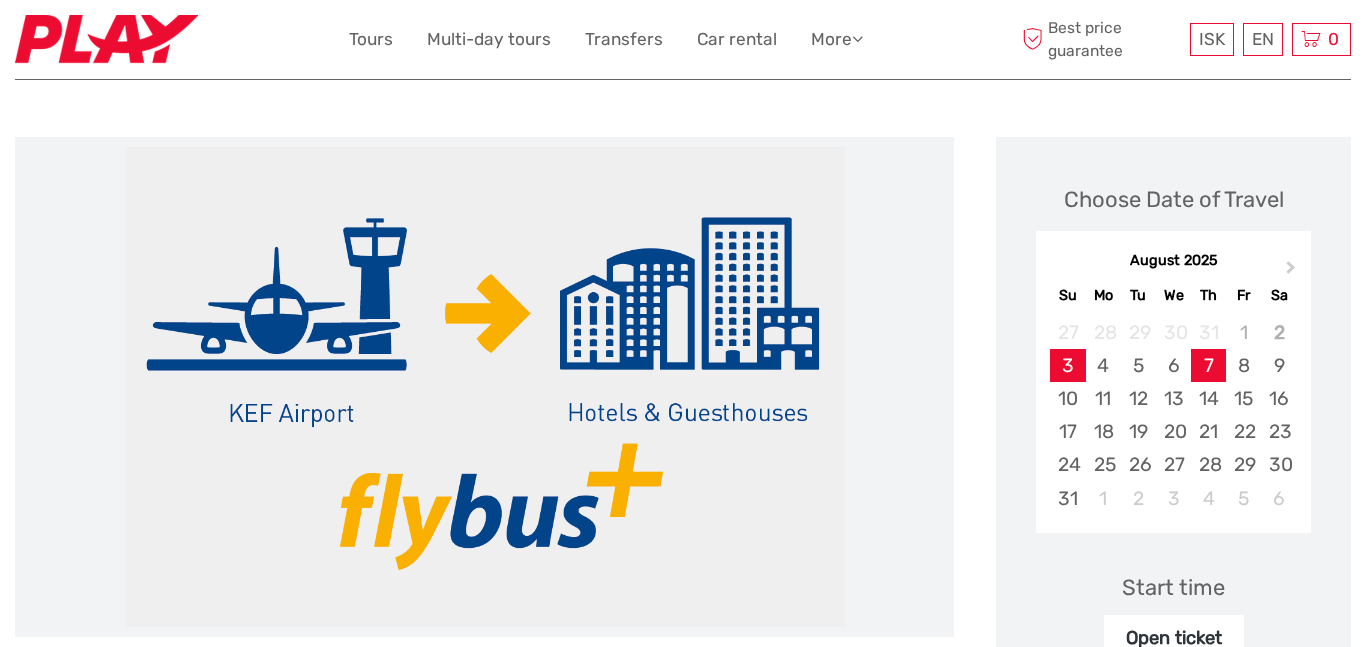 click on "7" at bounding box center (1208, 365) 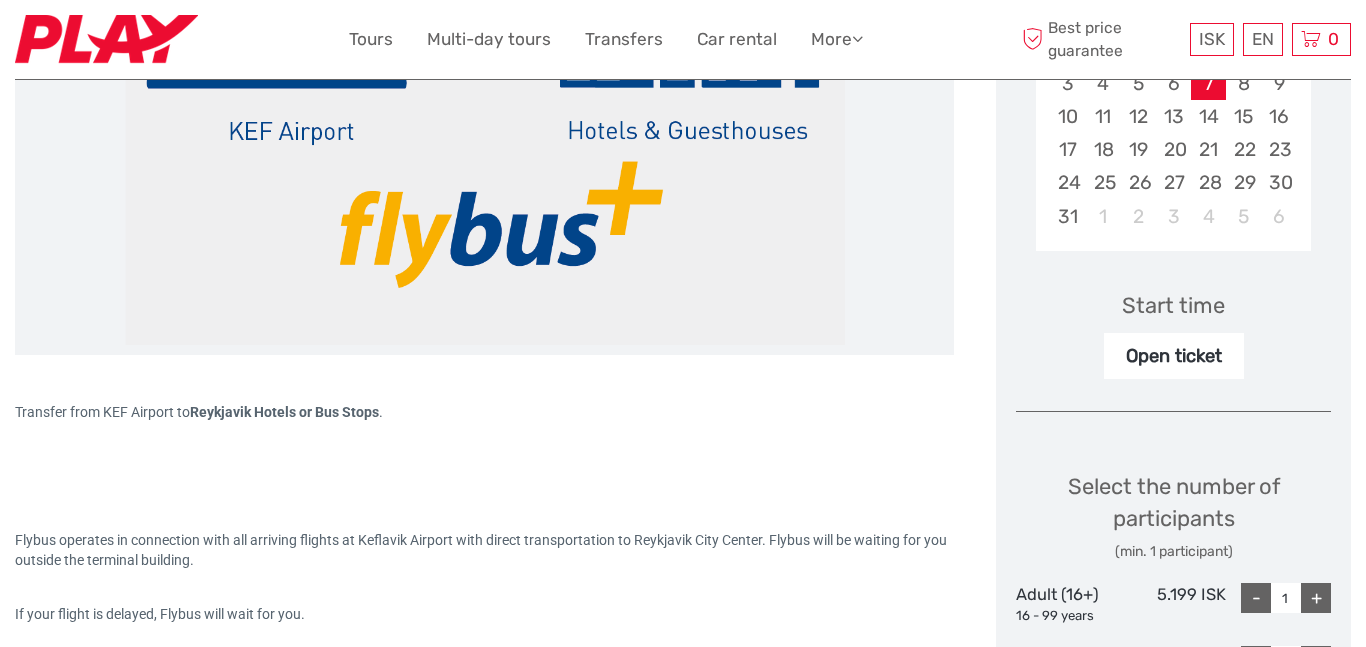 scroll, scrollTop: 500, scrollLeft: 0, axis: vertical 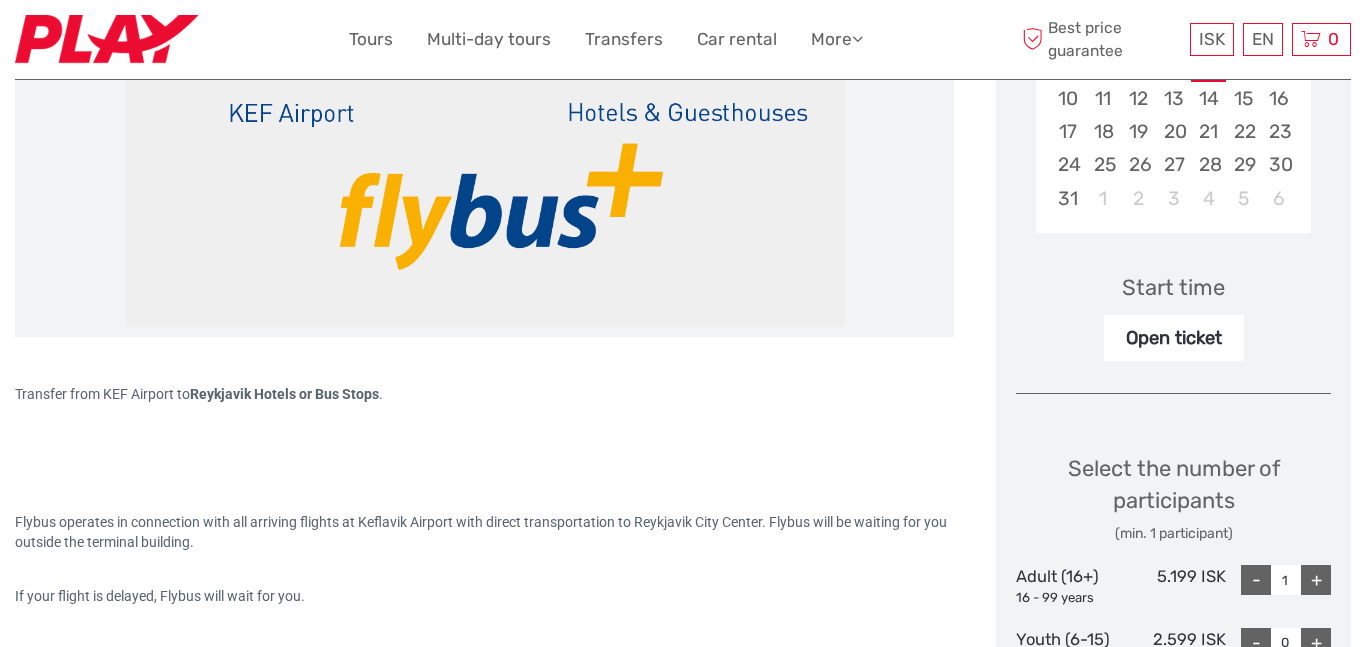 click on "Open ticket" at bounding box center [1174, 338] 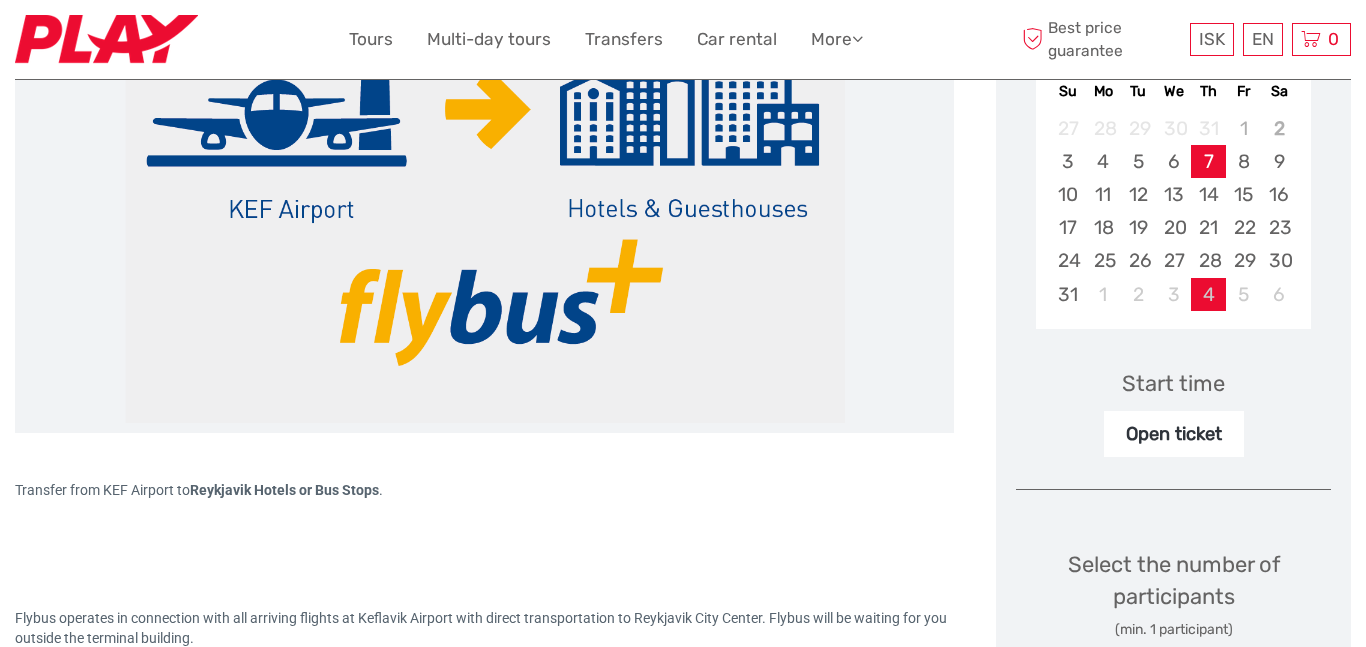 scroll, scrollTop: 400, scrollLeft: 0, axis: vertical 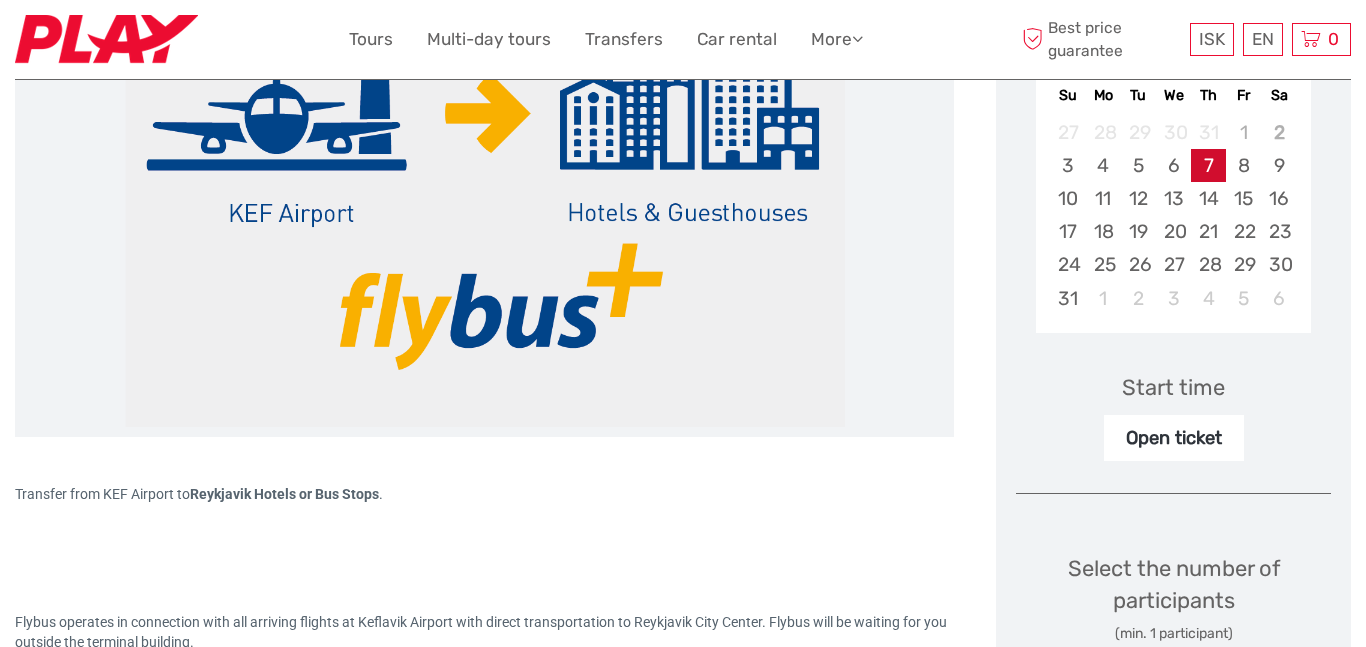 click on "7" at bounding box center (1208, 165) 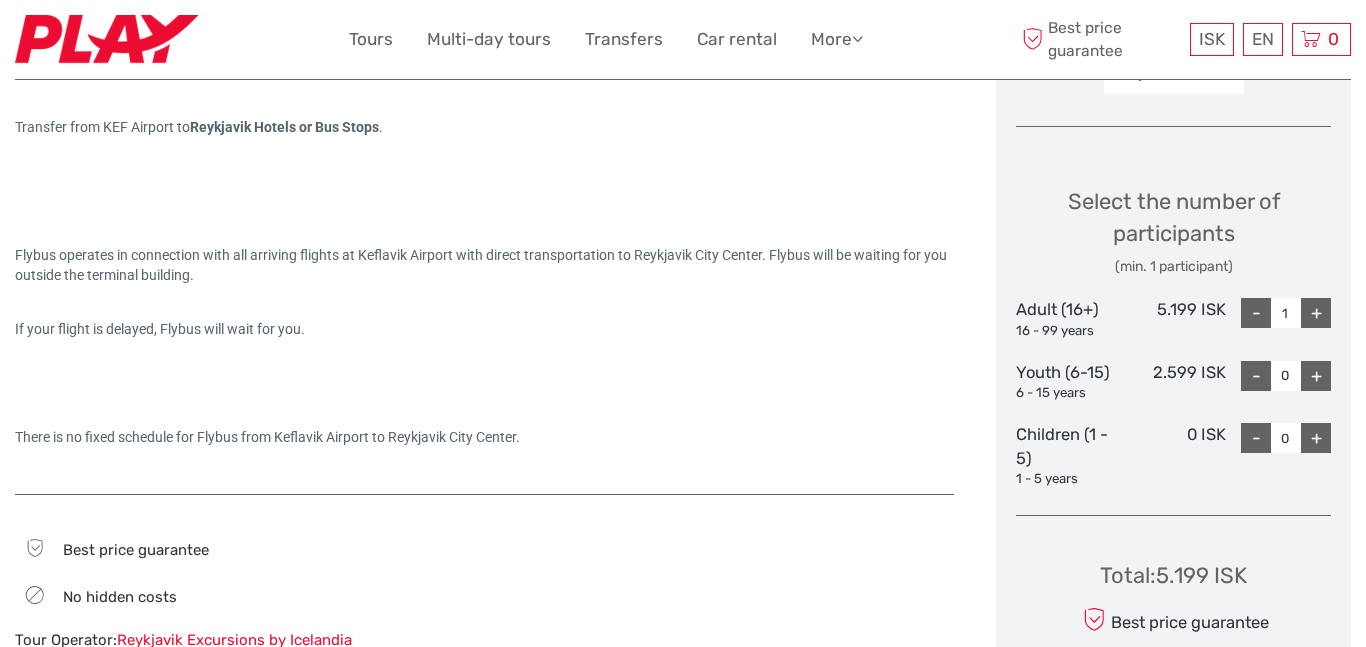 scroll, scrollTop: 780, scrollLeft: 0, axis: vertical 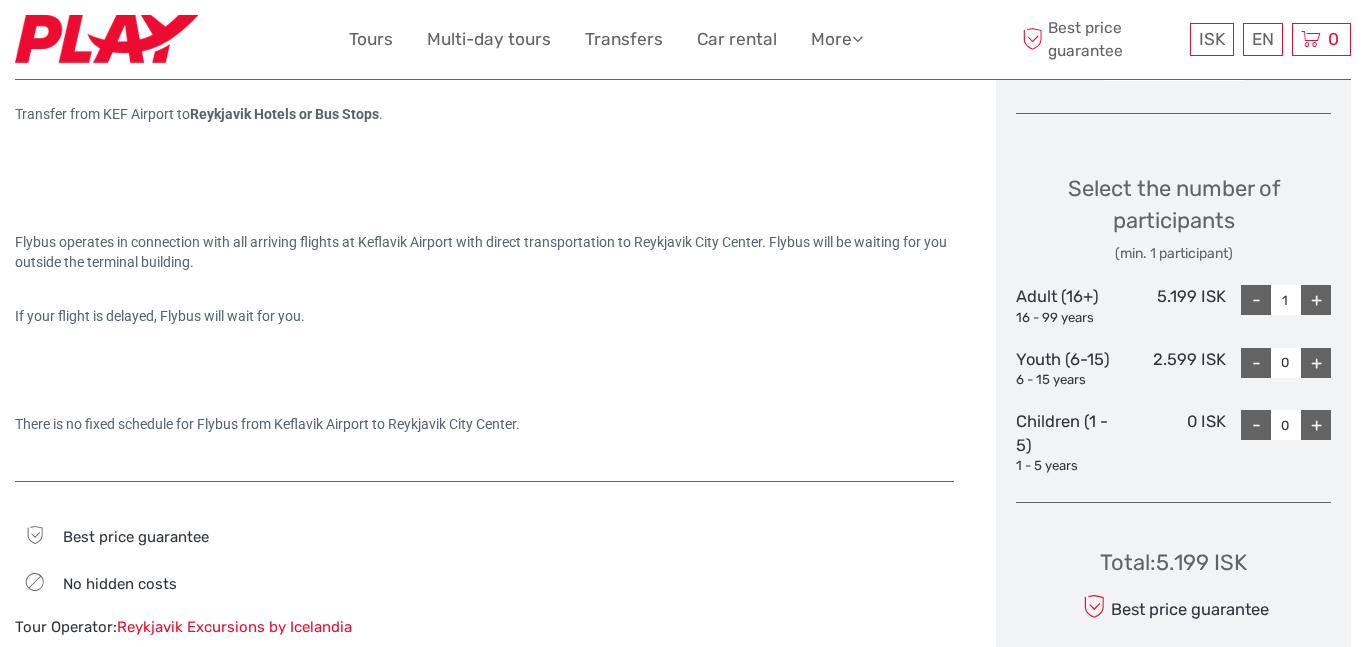 click on "+" at bounding box center [1316, 300] 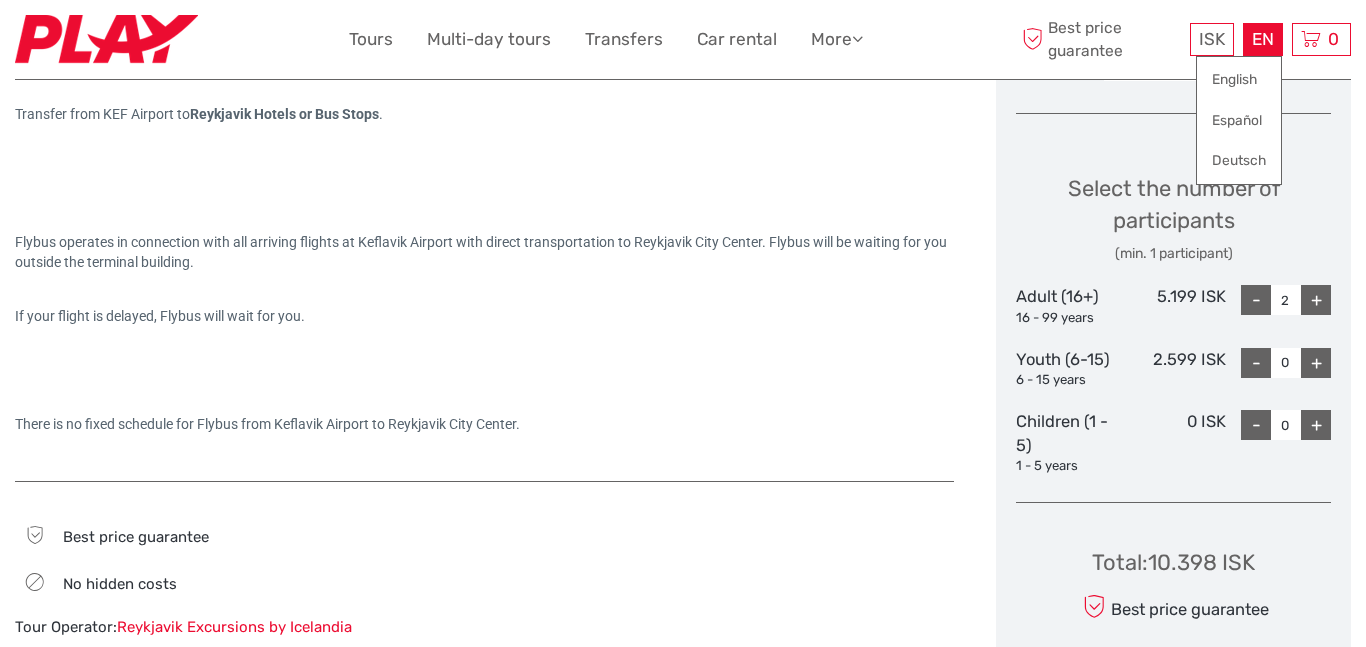 click on "EN
English
Español Deutsch" at bounding box center [1263, 39] 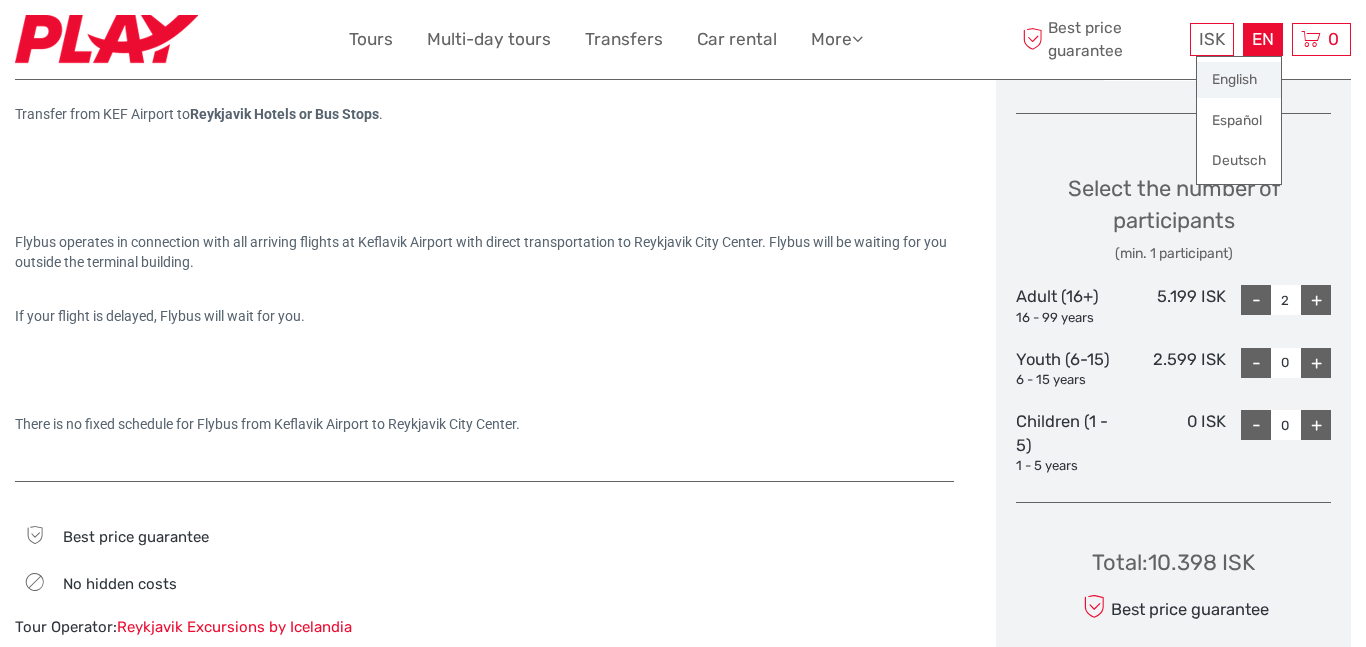 click on "English" at bounding box center [1239, 80] 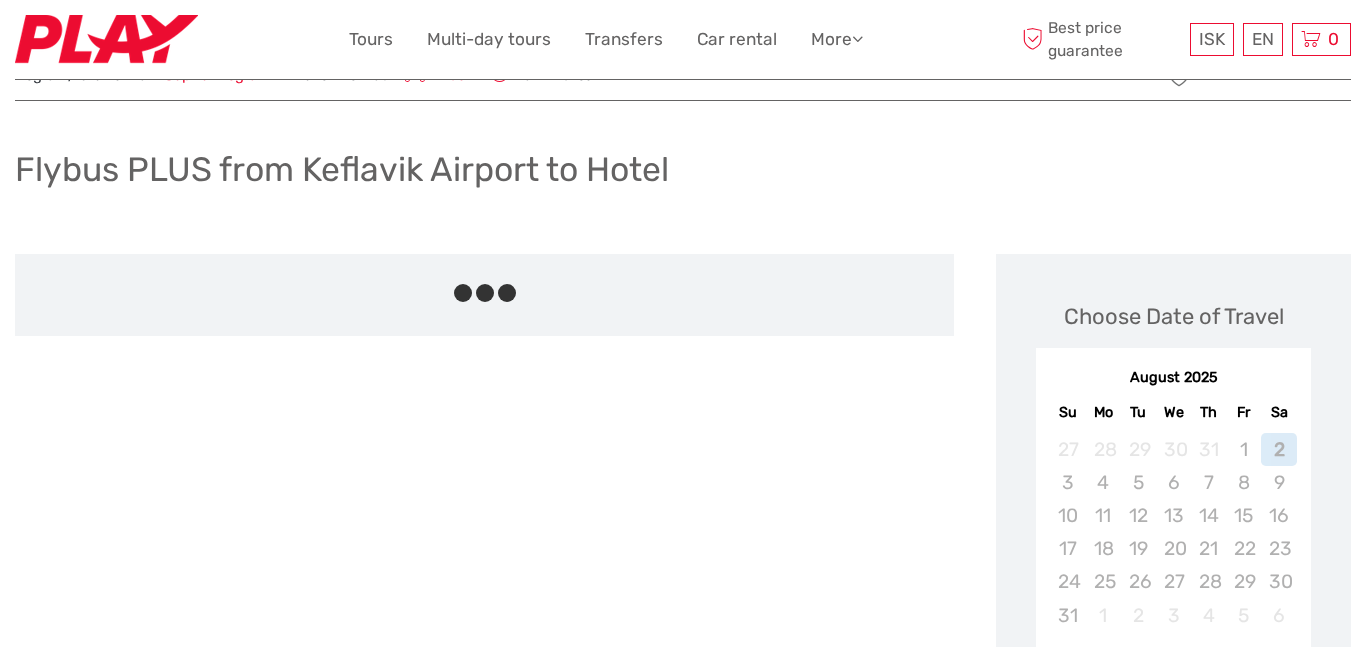 scroll, scrollTop: 100, scrollLeft: 0, axis: vertical 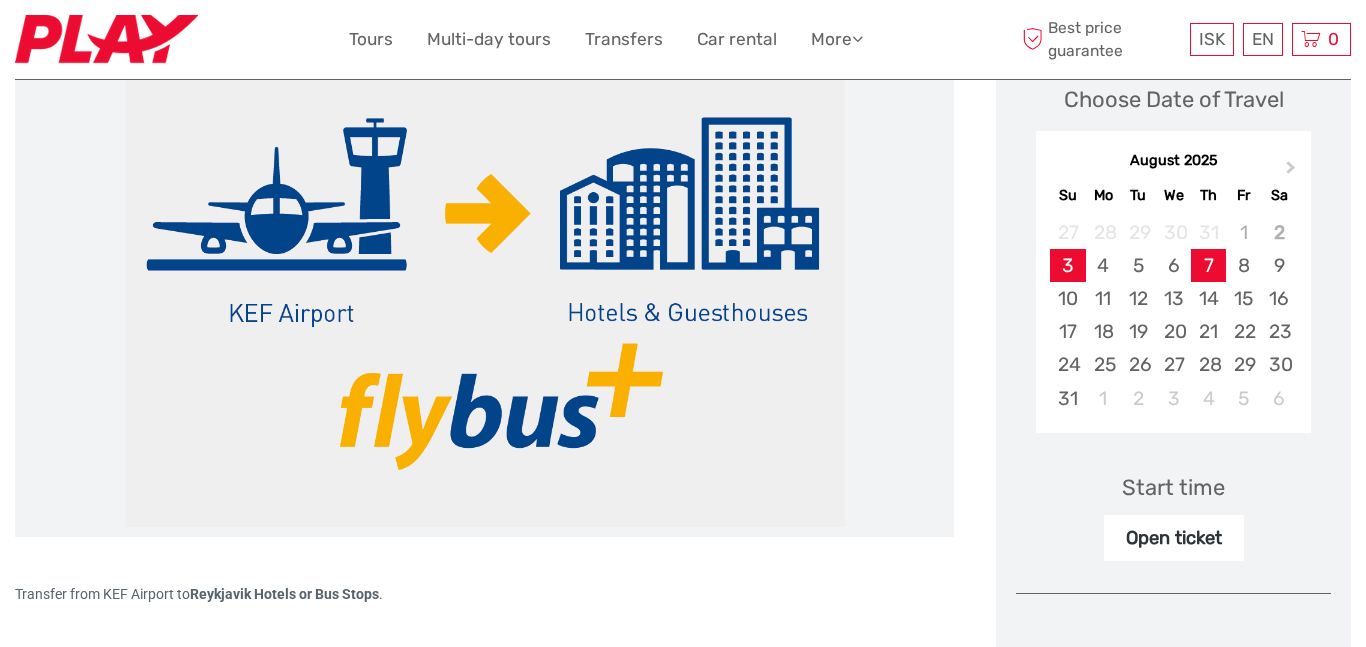 click on "7" at bounding box center (1208, 265) 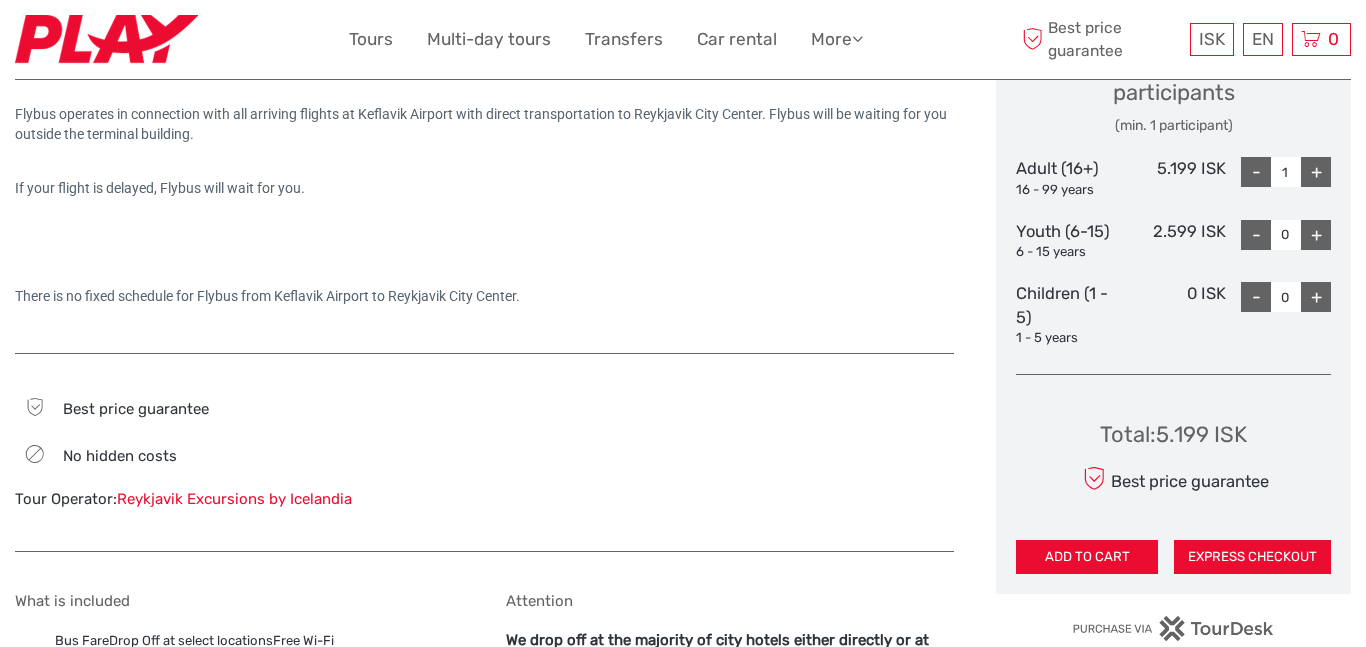 scroll, scrollTop: 900, scrollLeft: 0, axis: vertical 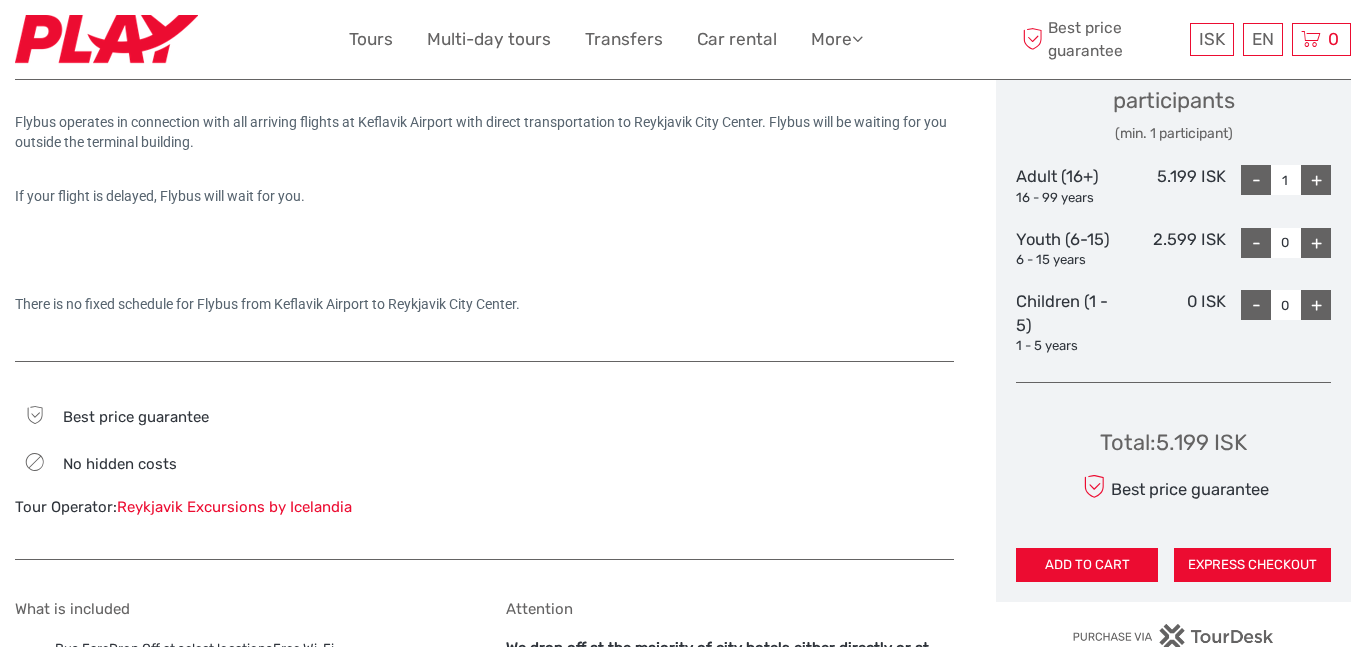 click on "+" at bounding box center (1316, 180) 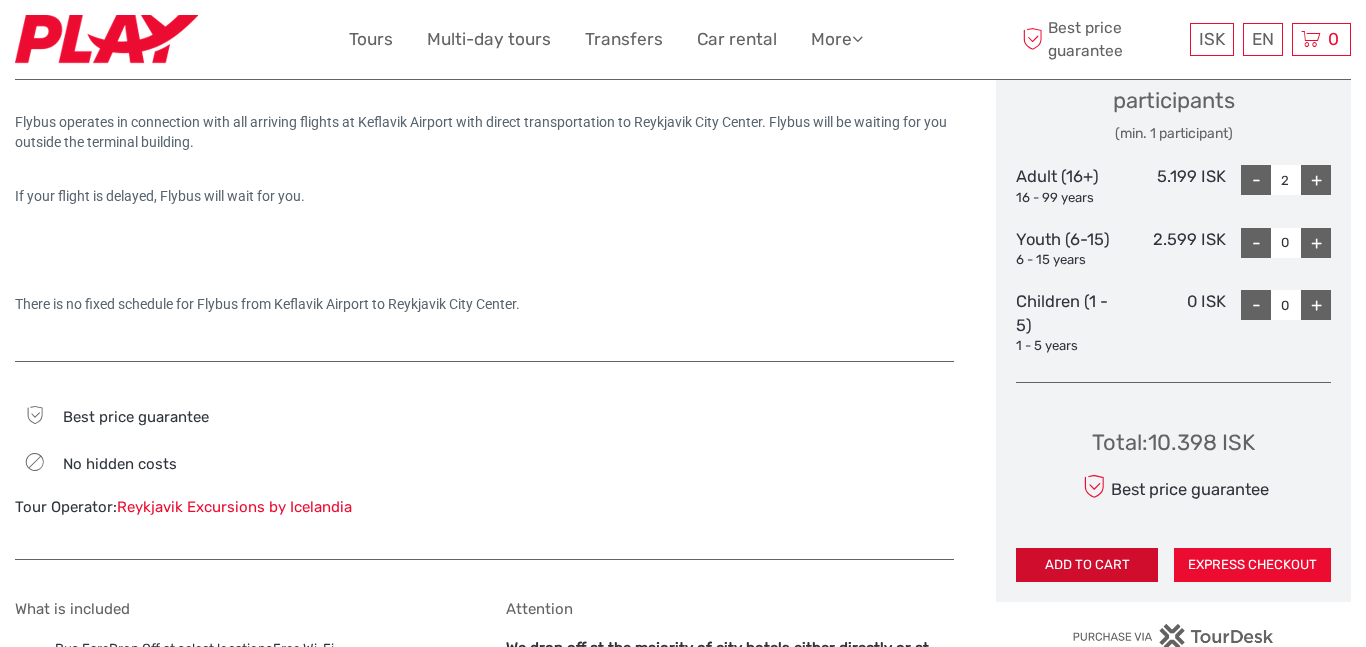 drag, startPoint x: 1087, startPoint y: 565, endPoint x: 1095, endPoint y: 558, distance: 10.630146 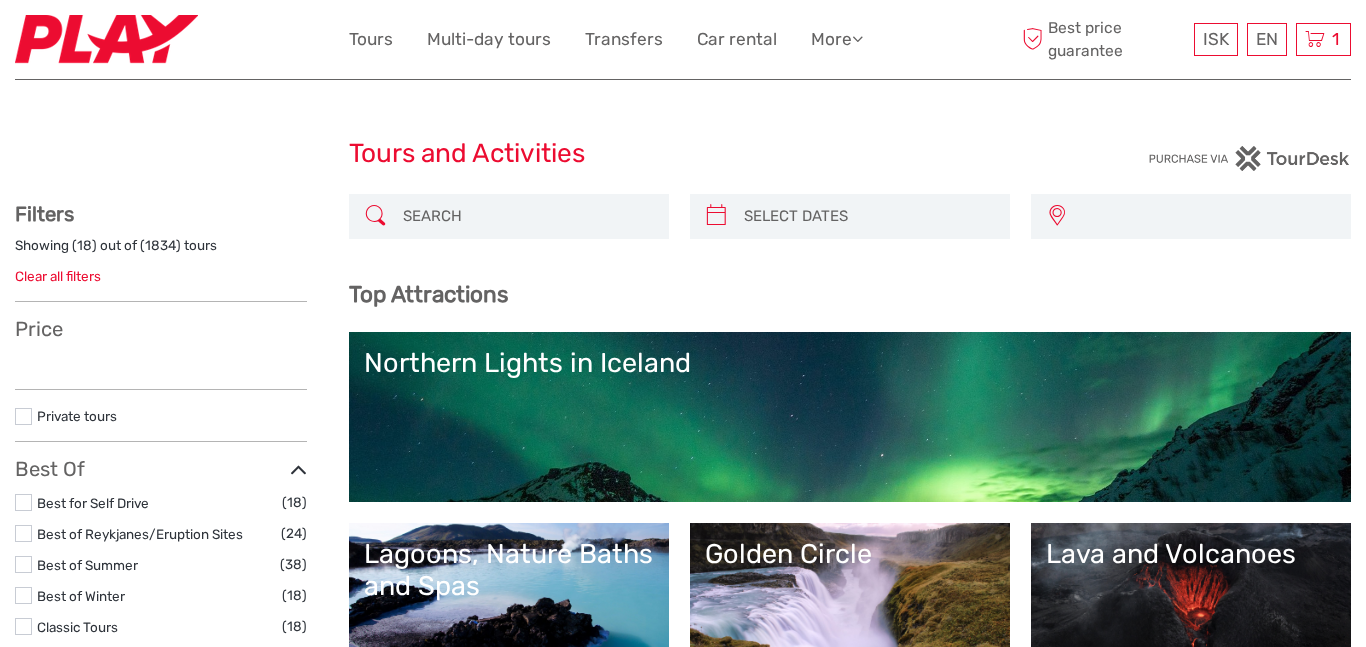 select 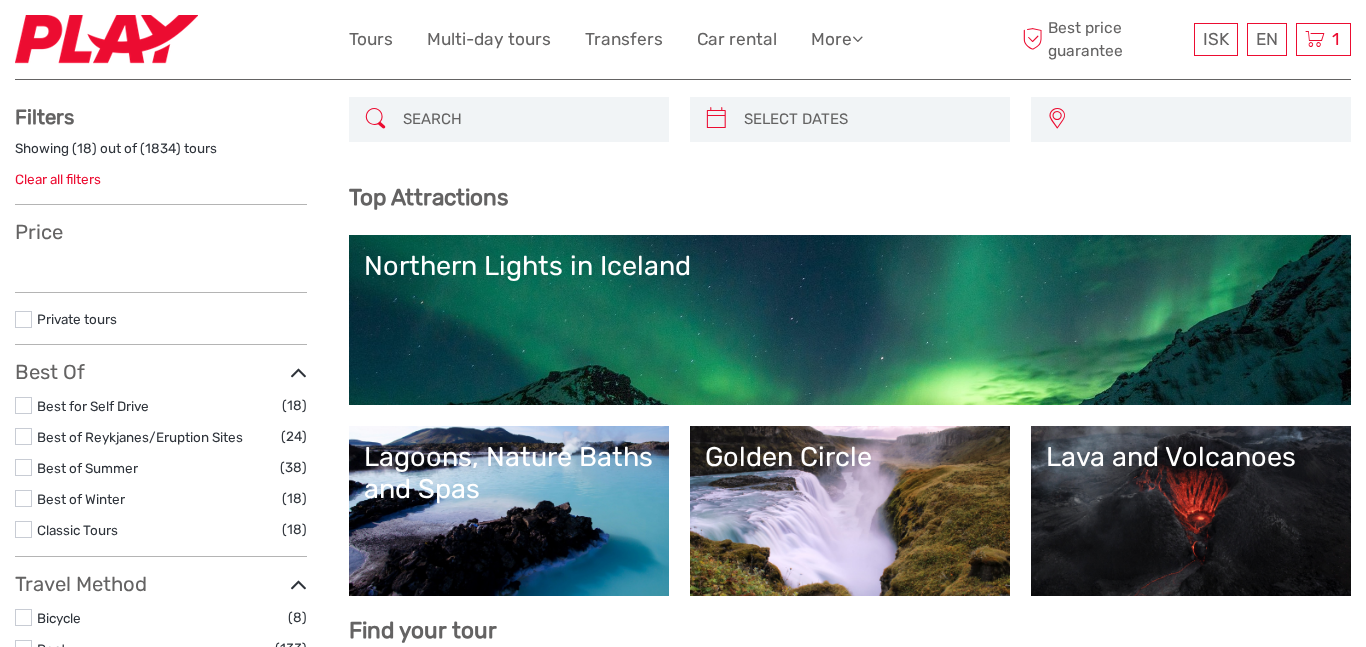 scroll, scrollTop: 100, scrollLeft: 0, axis: vertical 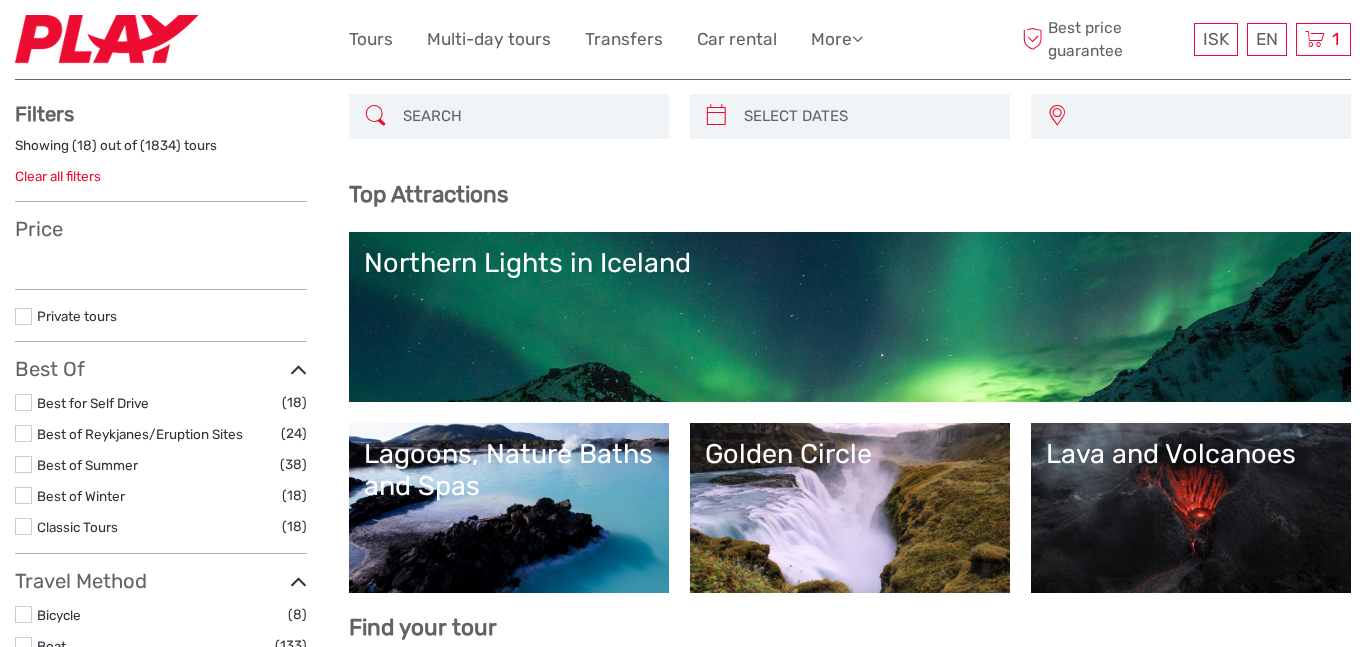 select 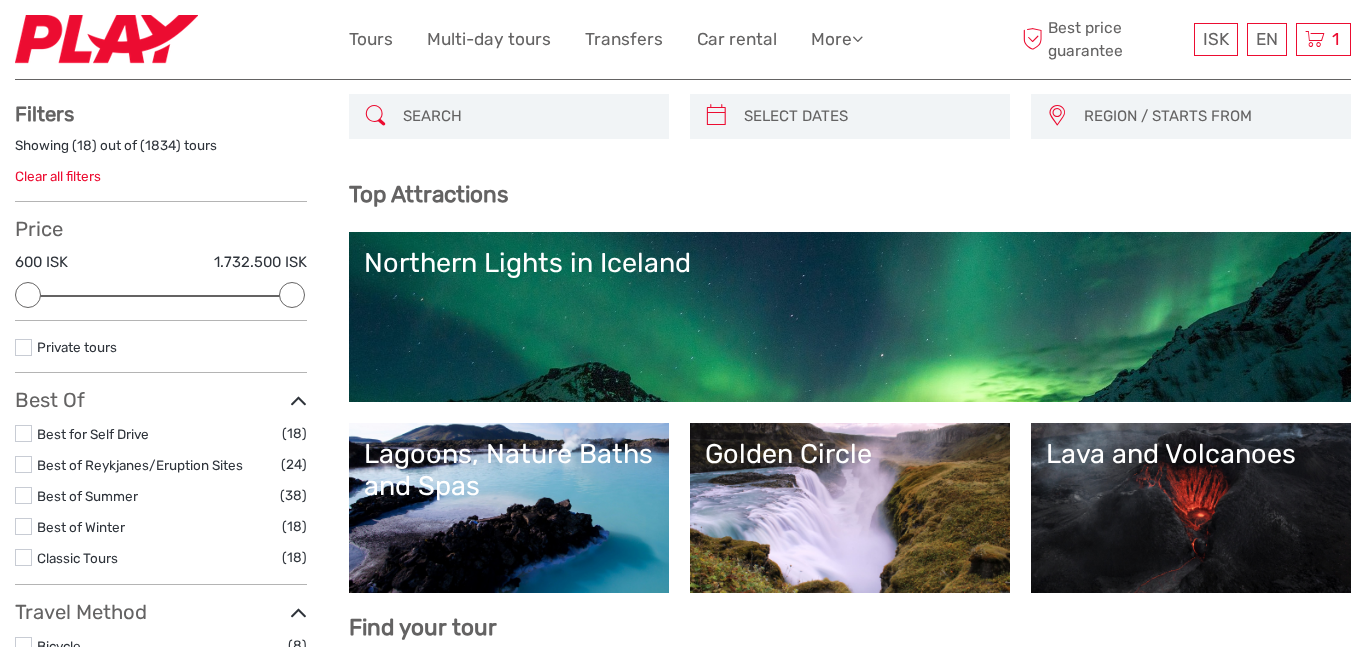 scroll, scrollTop: 0, scrollLeft: 0, axis: both 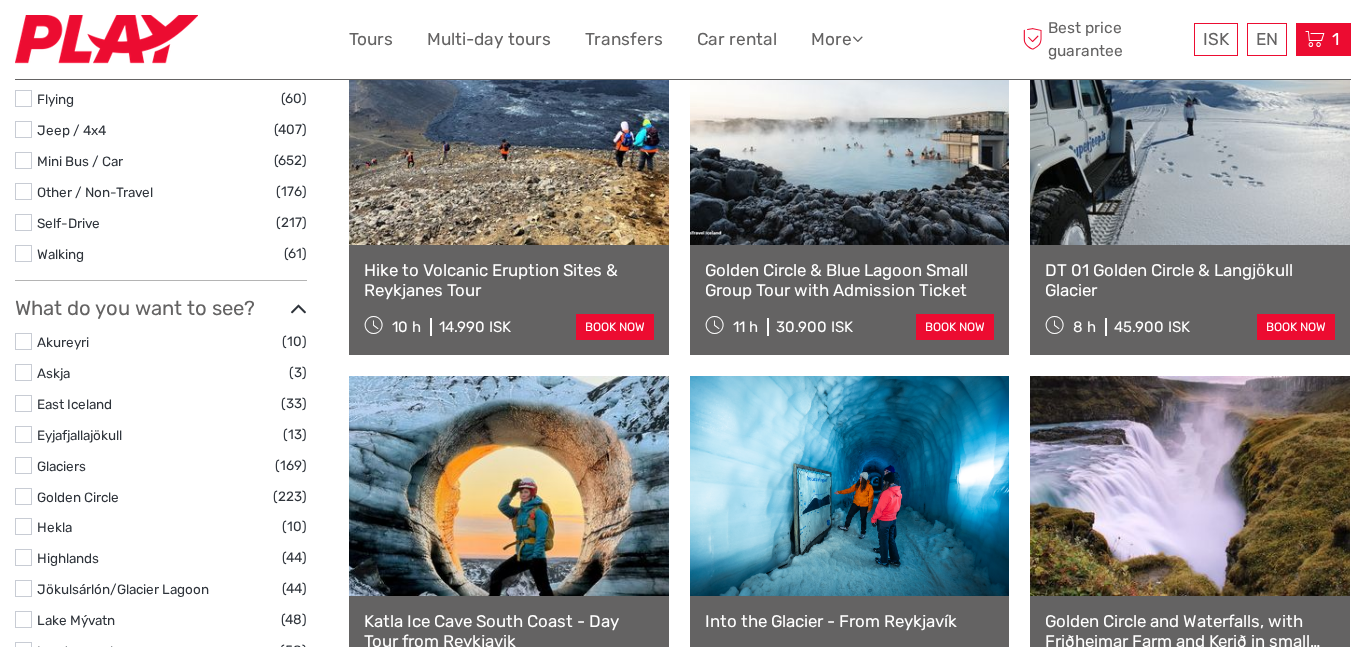 click on "1
Items
Flybus PLUS from Keflavik Airport to Hotel
2x Adult (16+)
Thursday, 07 August 2025 - 12:00 AM
10.398 ISK
Total
10.398 ISK
Checkout
The shopping cart is empty." at bounding box center (1323, 39) 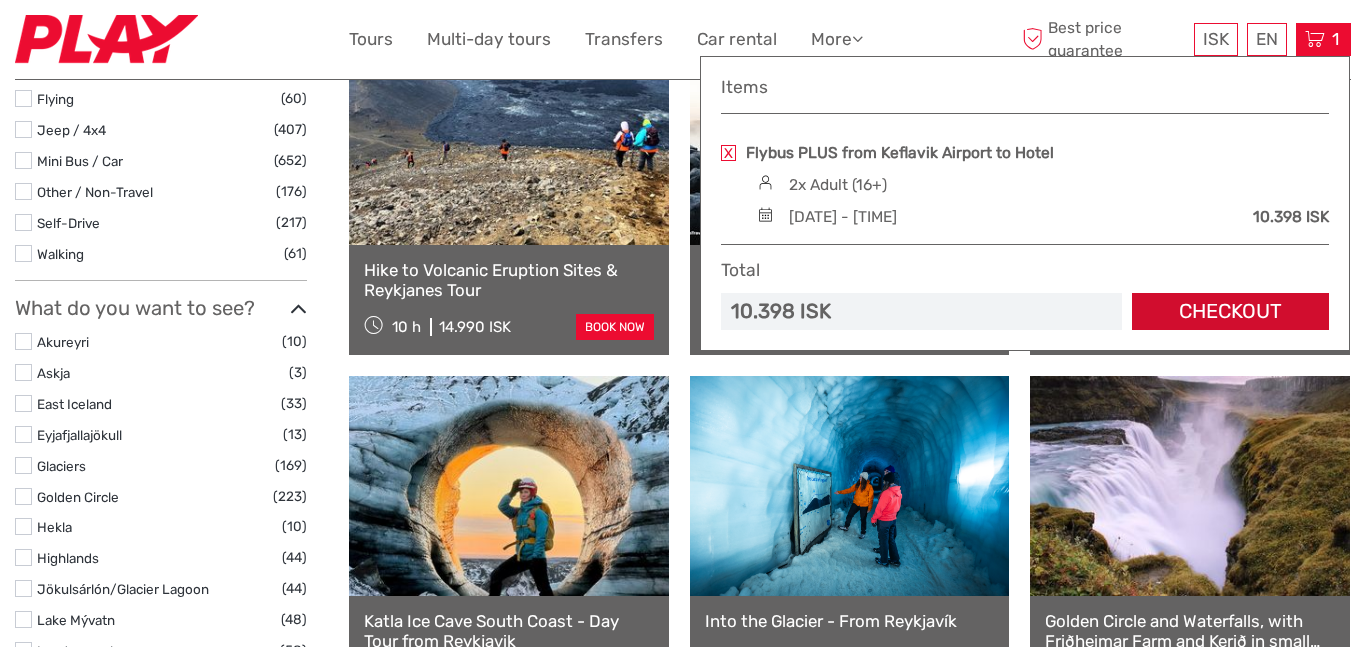 click on "Checkout" at bounding box center (1230, 311) 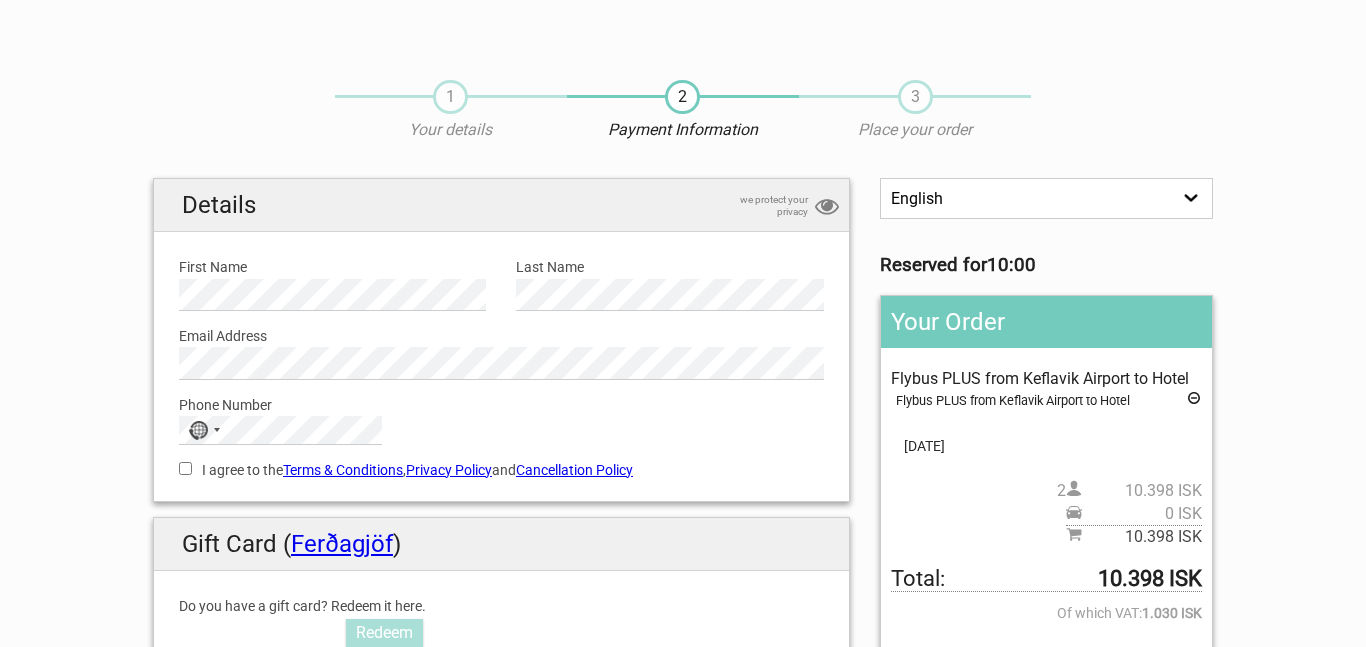 scroll, scrollTop: 0, scrollLeft: 0, axis: both 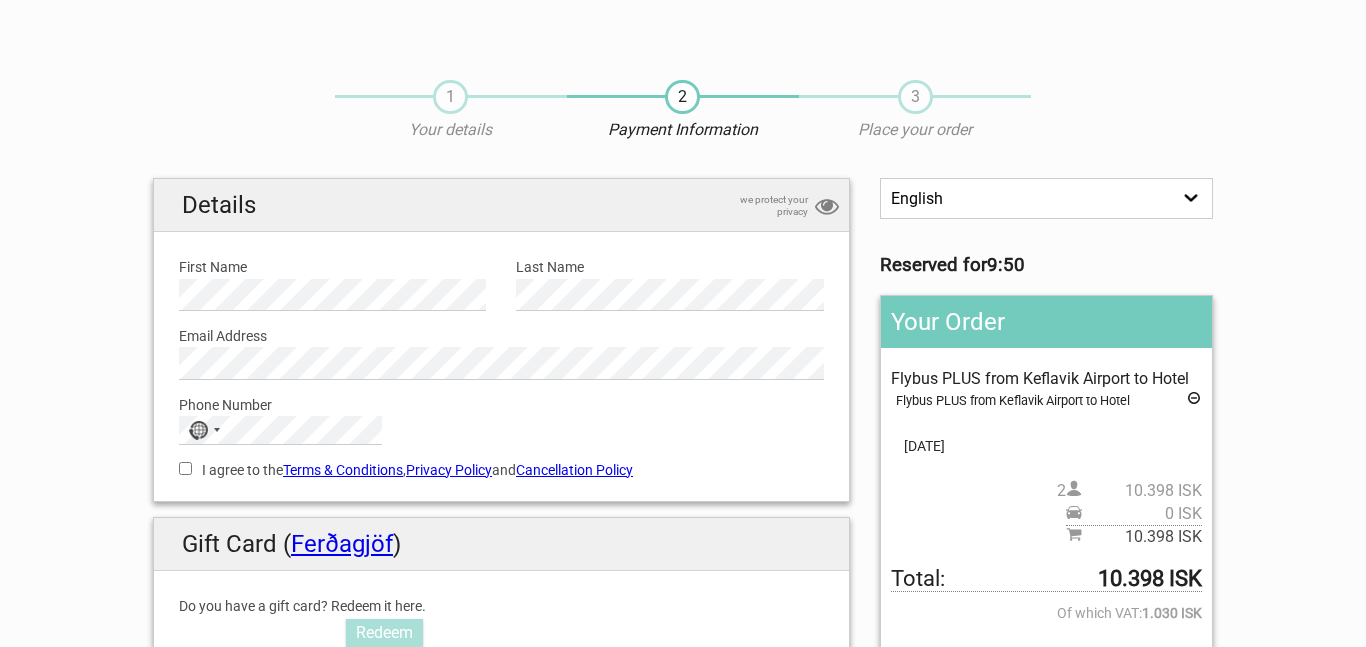 click on "English
Español
Deutsch" at bounding box center [1046, 198] 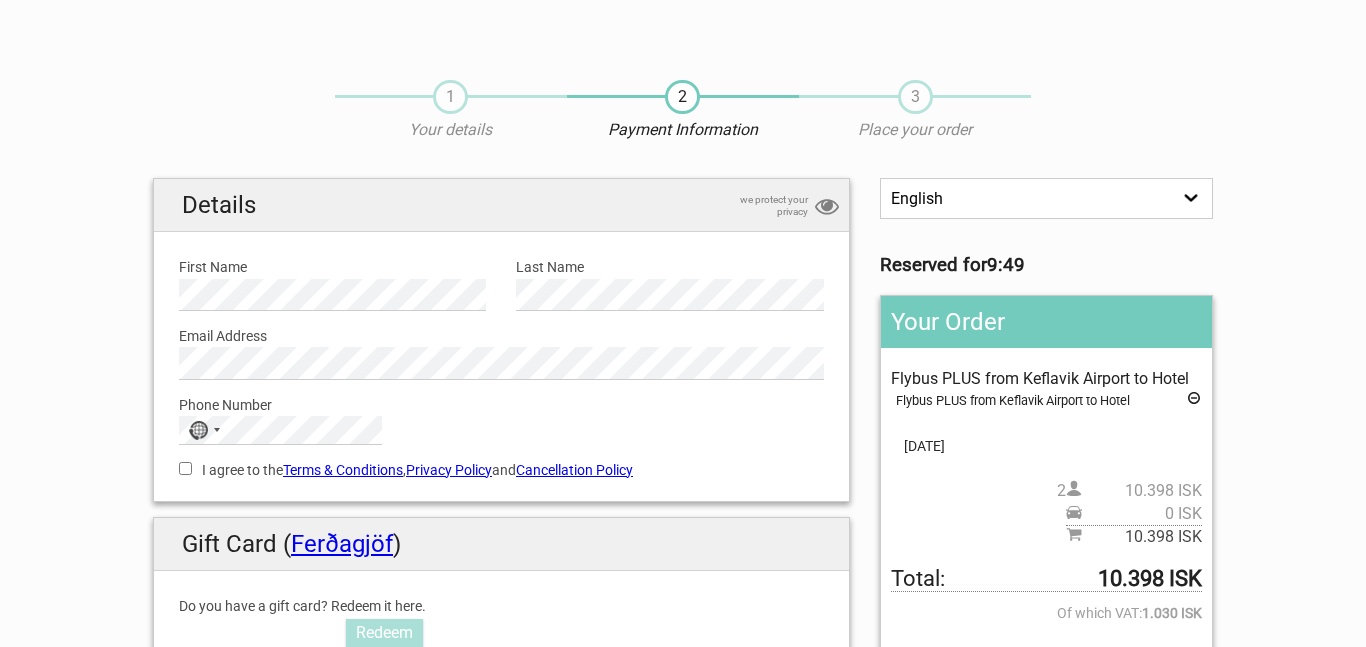 click on "English
Español
Deutsch" at bounding box center (1046, 198) 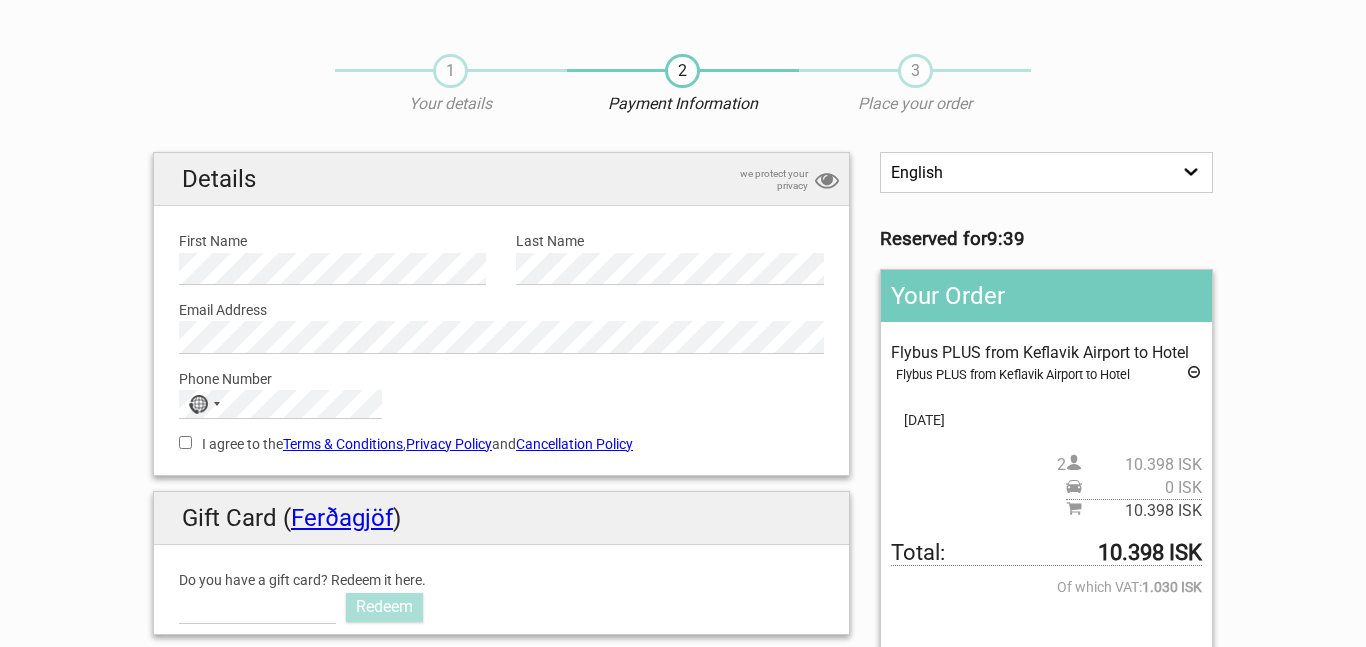 scroll, scrollTop: 0, scrollLeft: 0, axis: both 